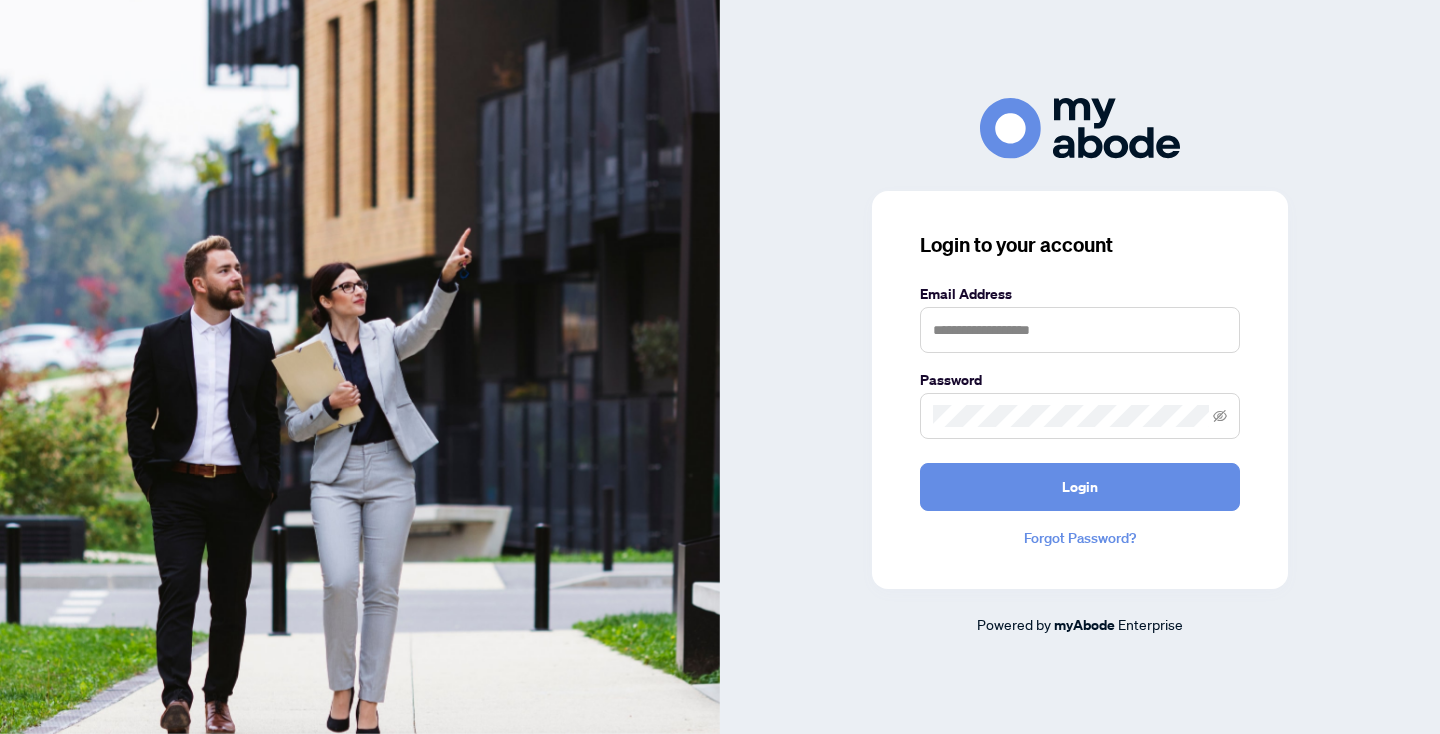 scroll, scrollTop: 0, scrollLeft: 0, axis: both 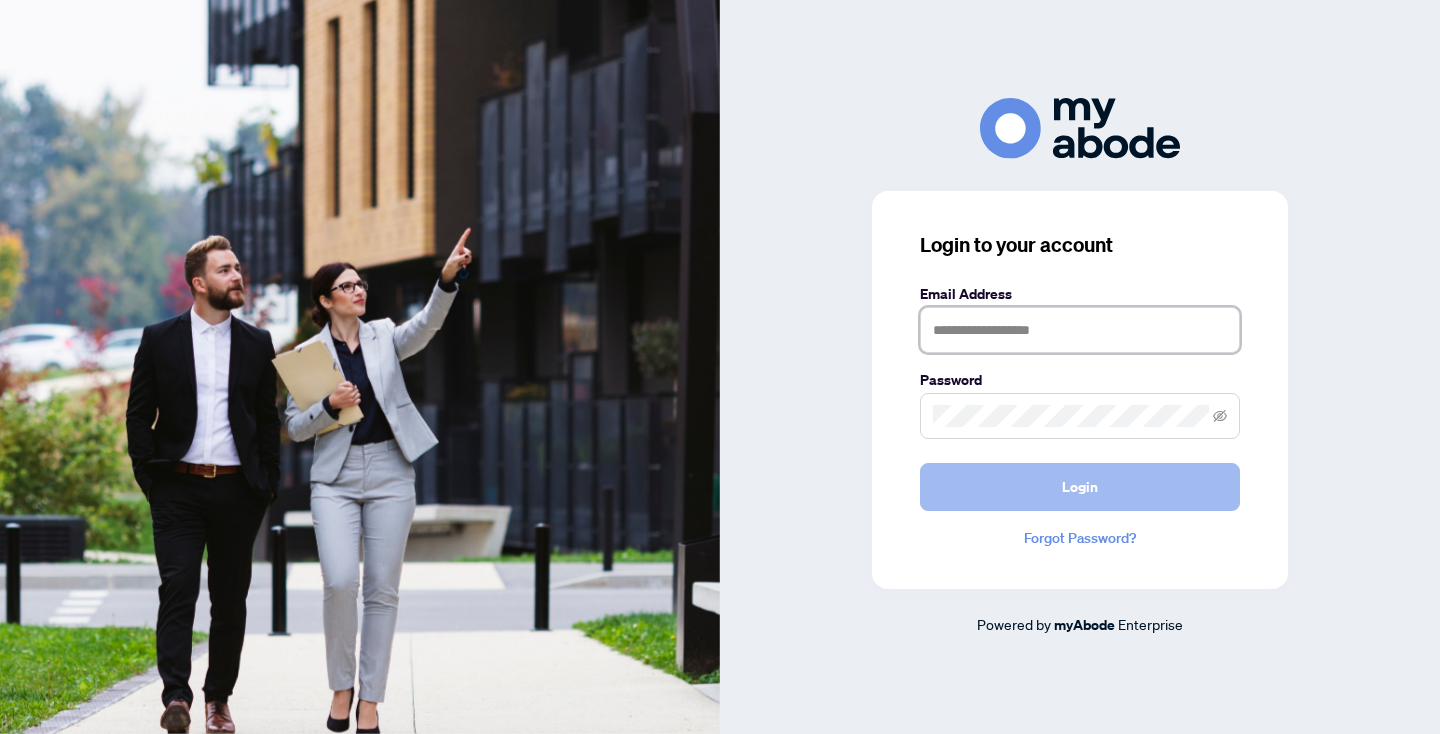type on "**********" 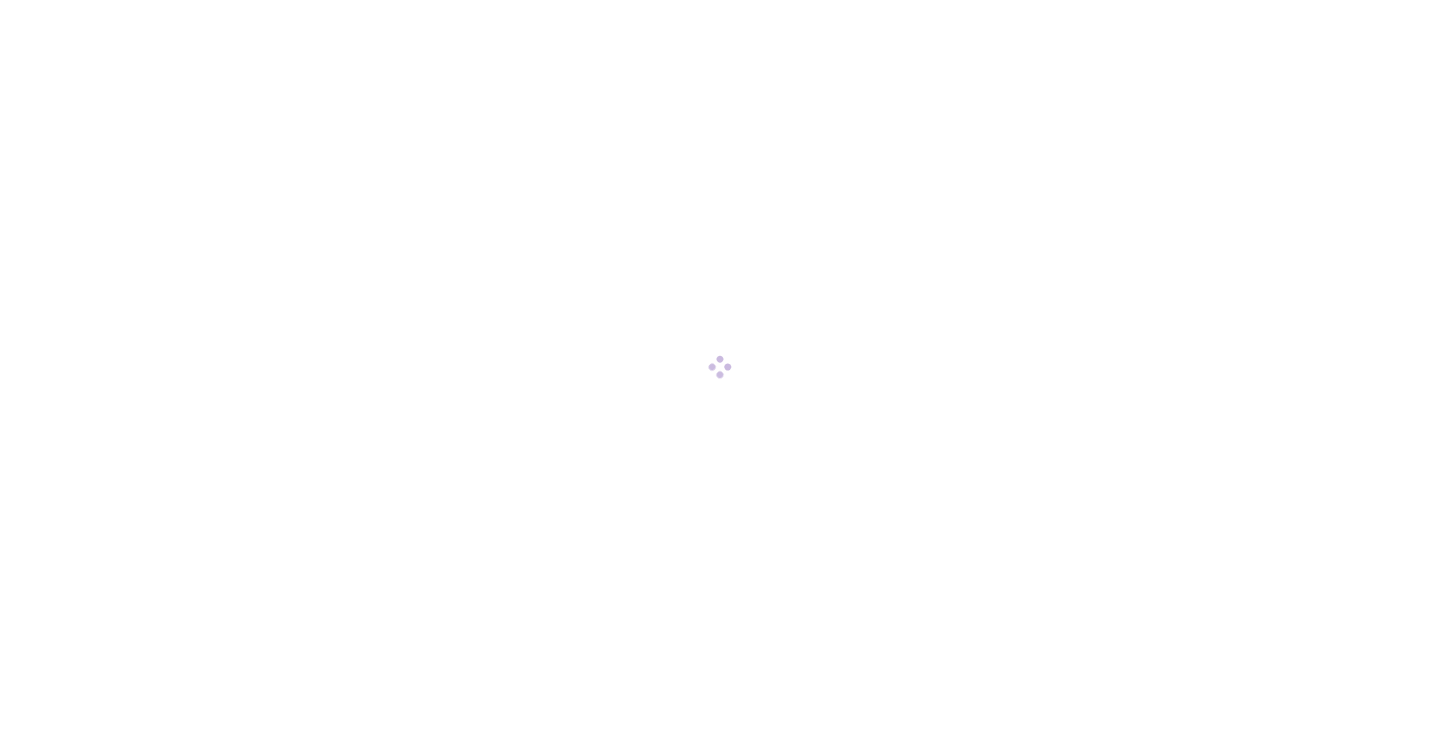 scroll, scrollTop: 0, scrollLeft: 0, axis: both 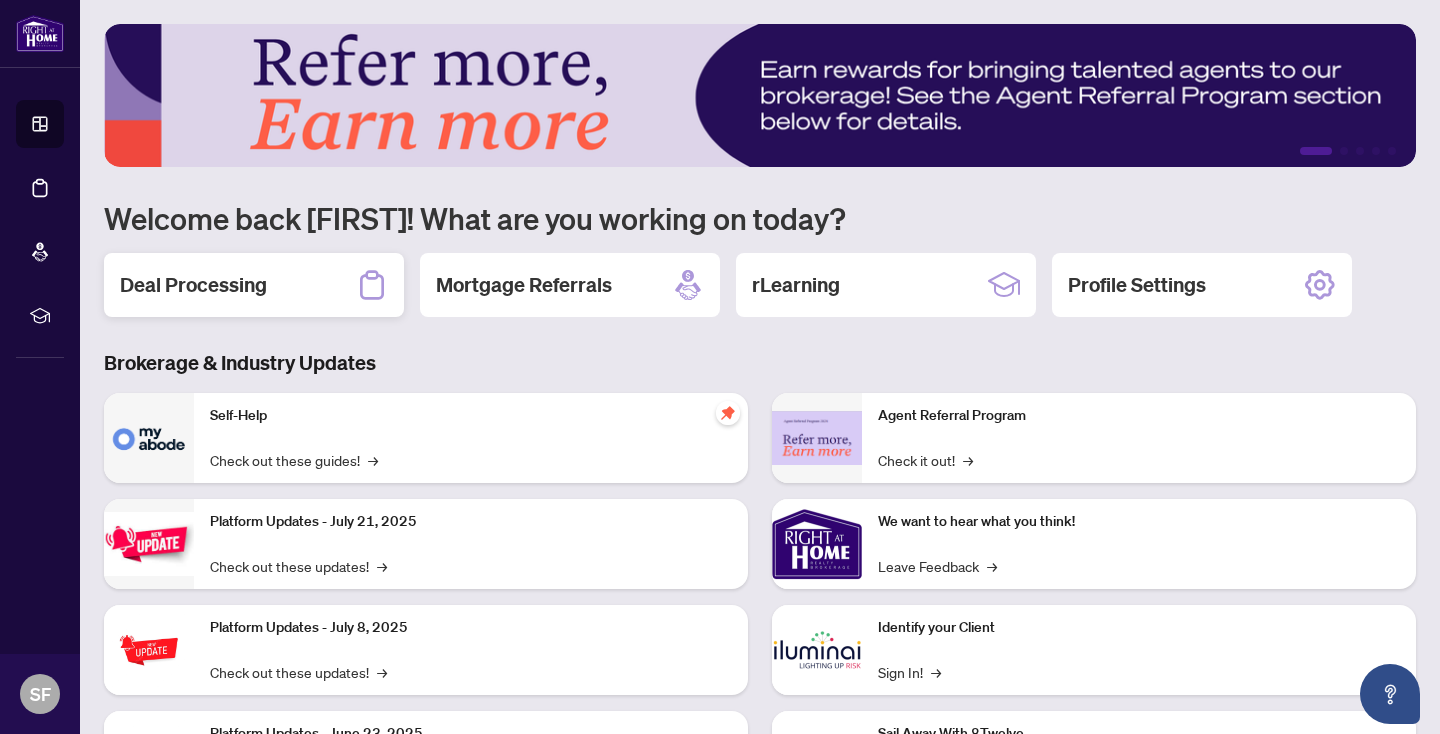 click on "Deal Processing" at bounding box center (193, 285) 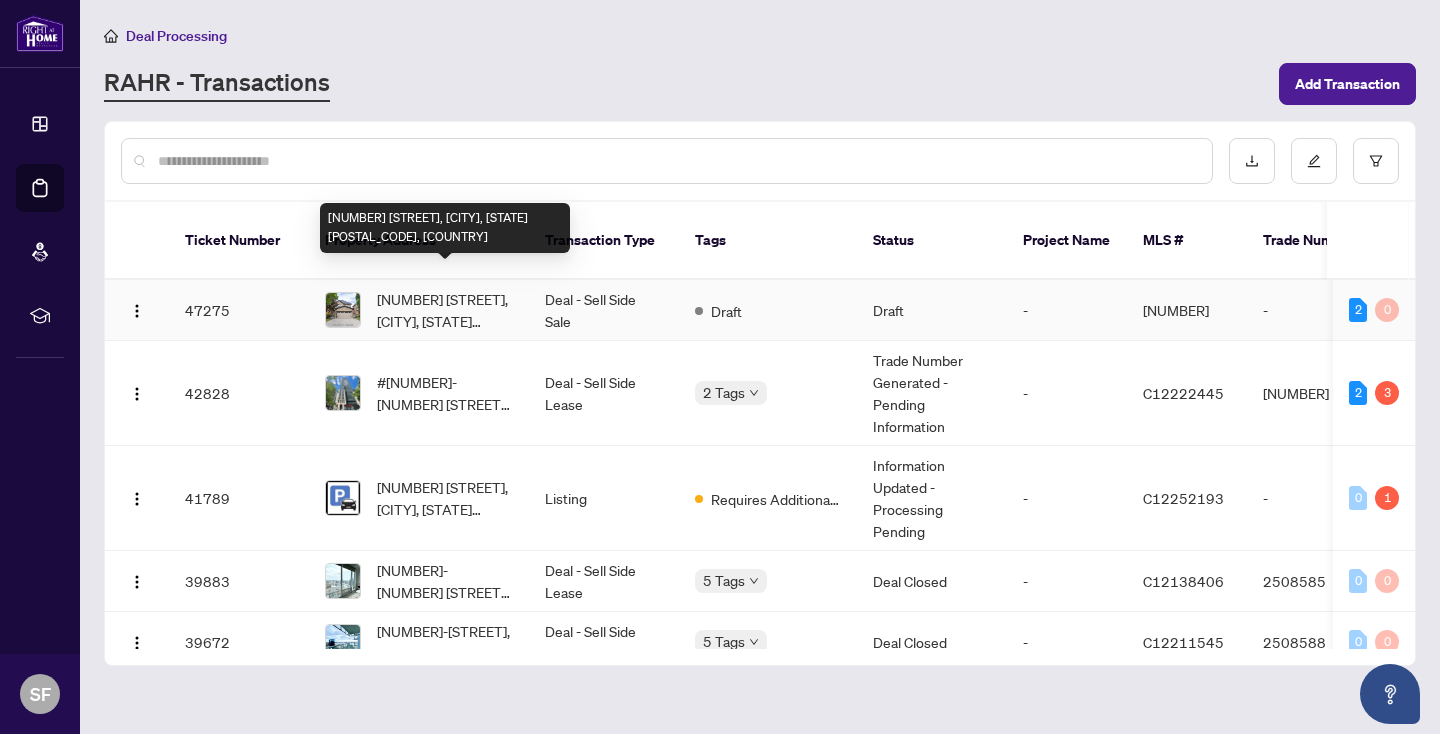 click on "18 Castlepoint Dr, Vaughan, Ontario L4H 1C1, Canada" at bounding box center (445, 310) 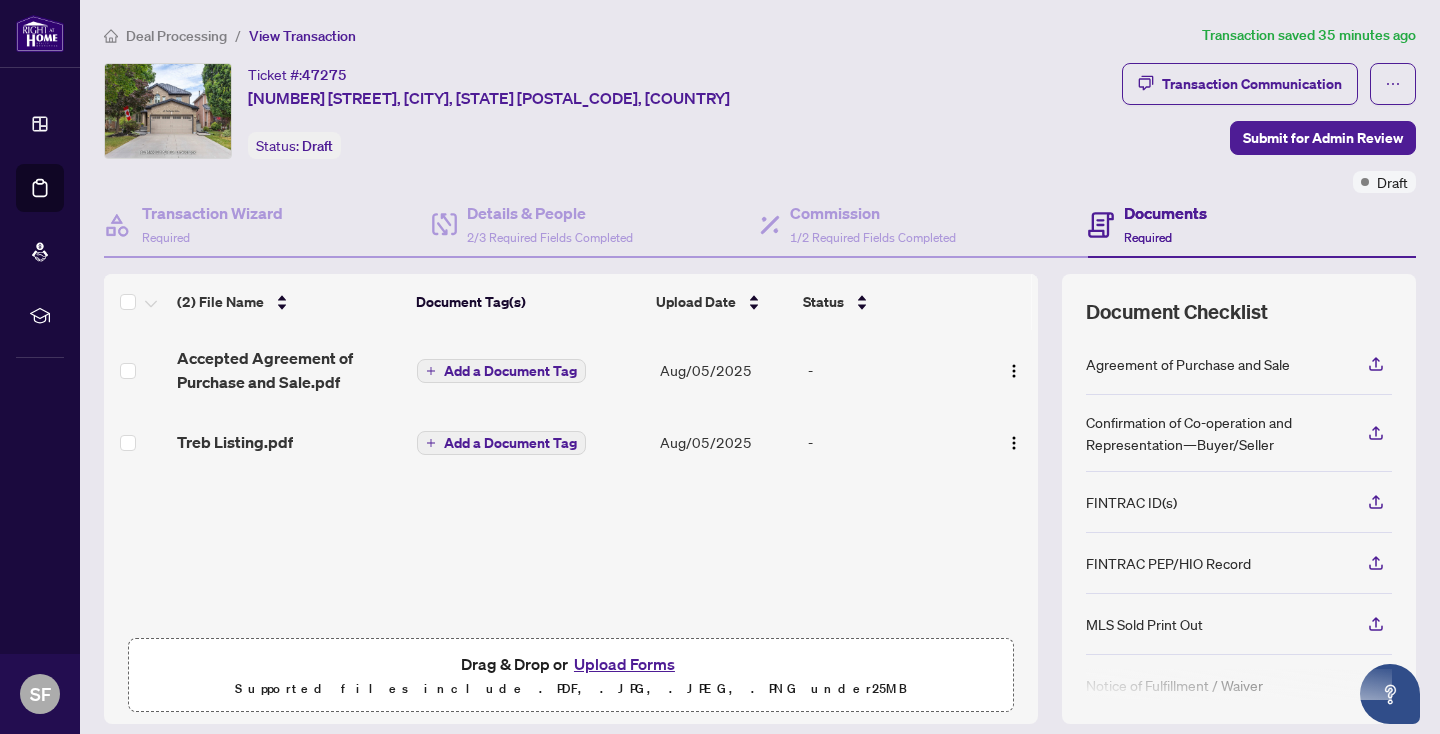 click on "Upload Forms" at bounding box center [624, 664] 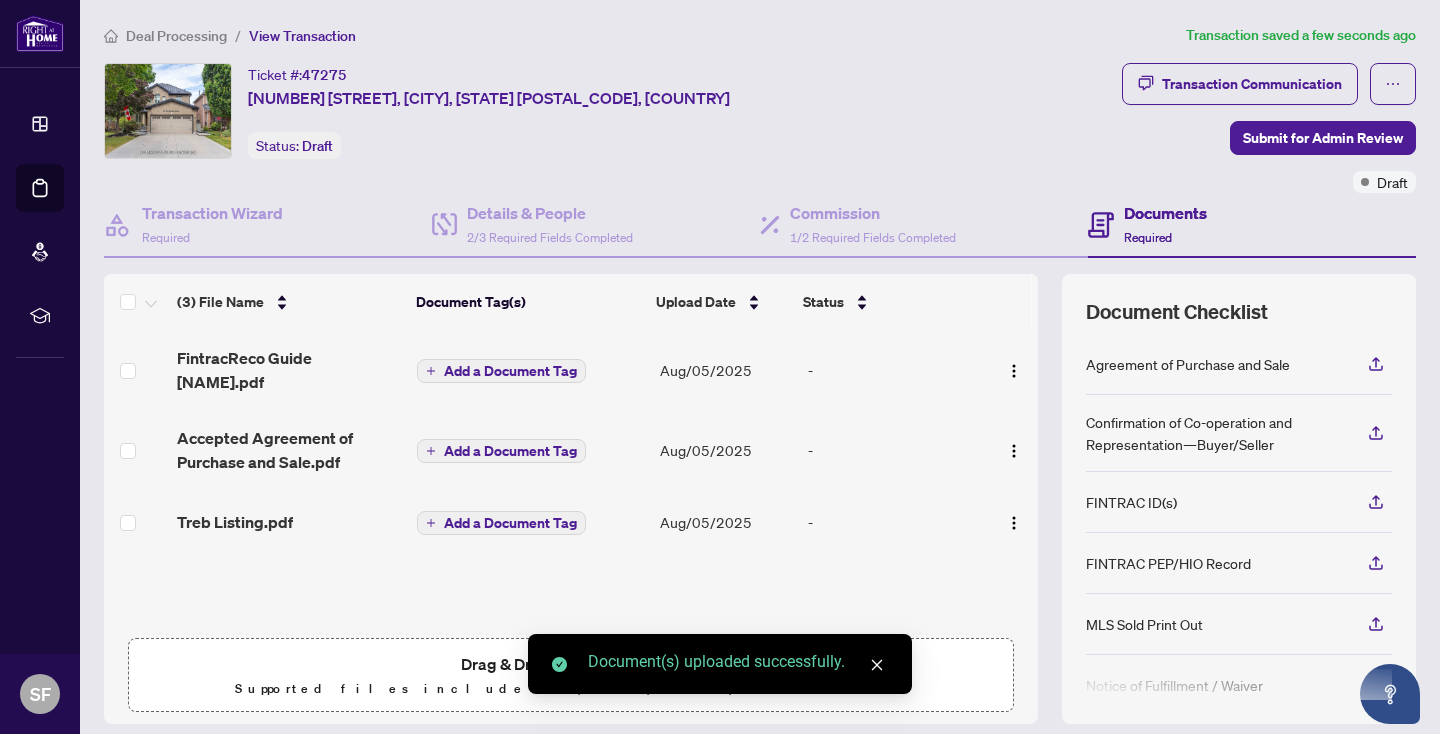 scroll, scrollTop: 1, scrollLeft: 0, axis: vertical 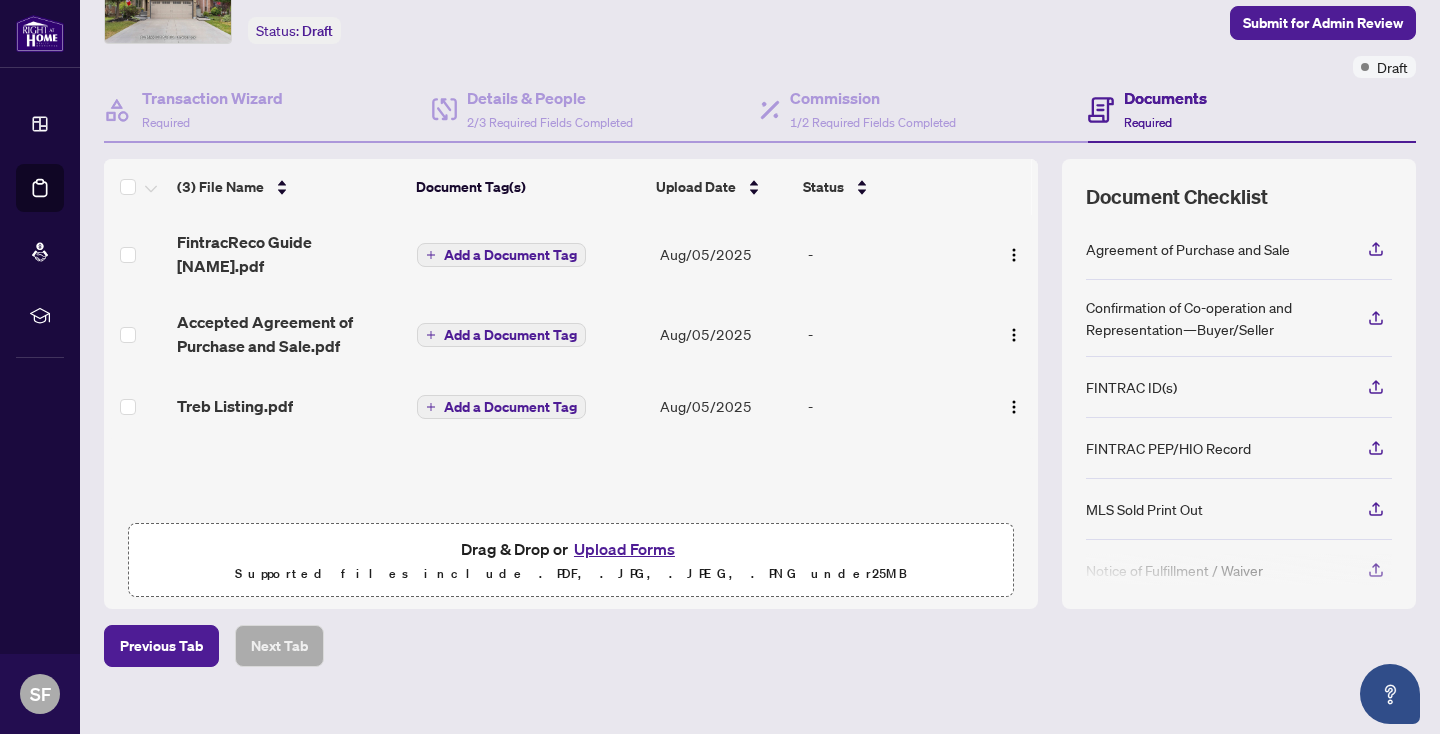 click on "Upload Forms" at bounding box center [624, 549] 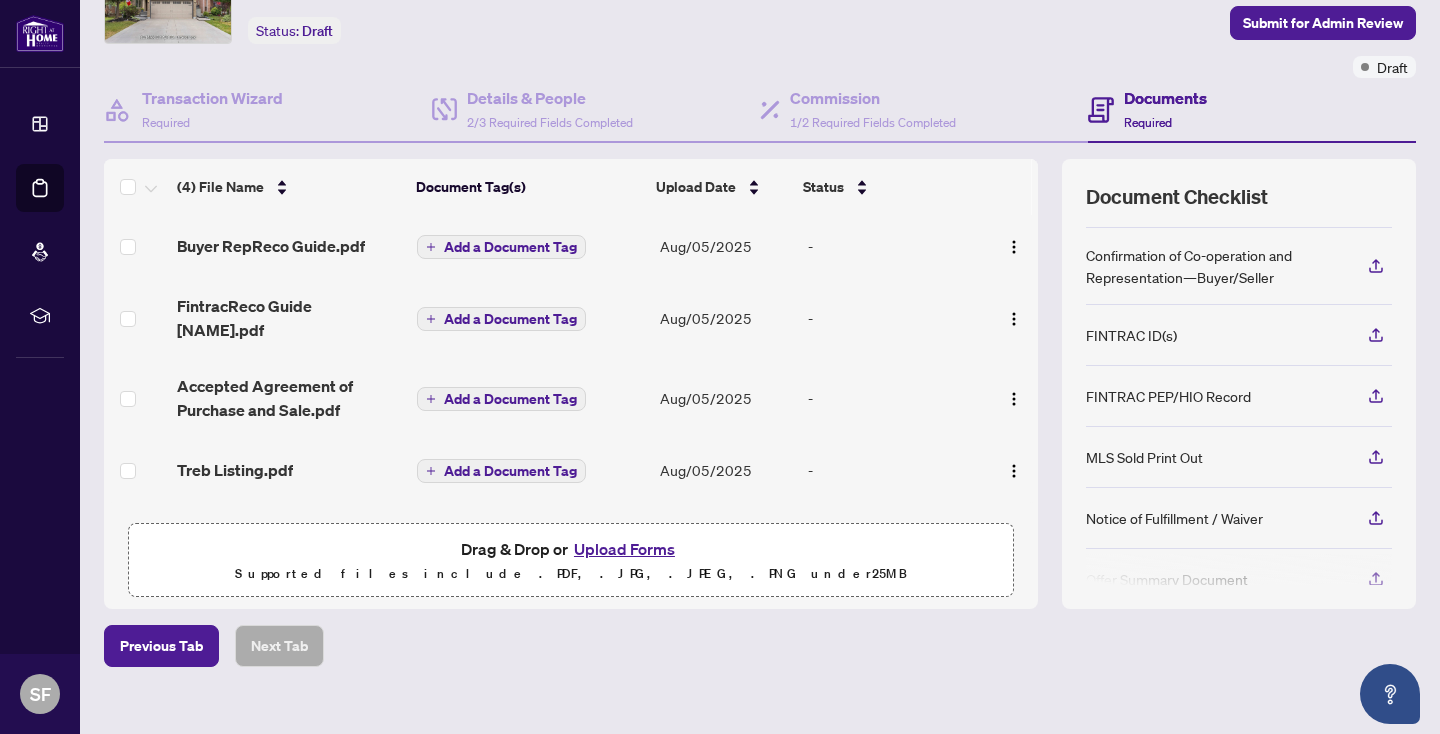 scroll, scrollTop: 0, scrollLeft: 0, axis: both 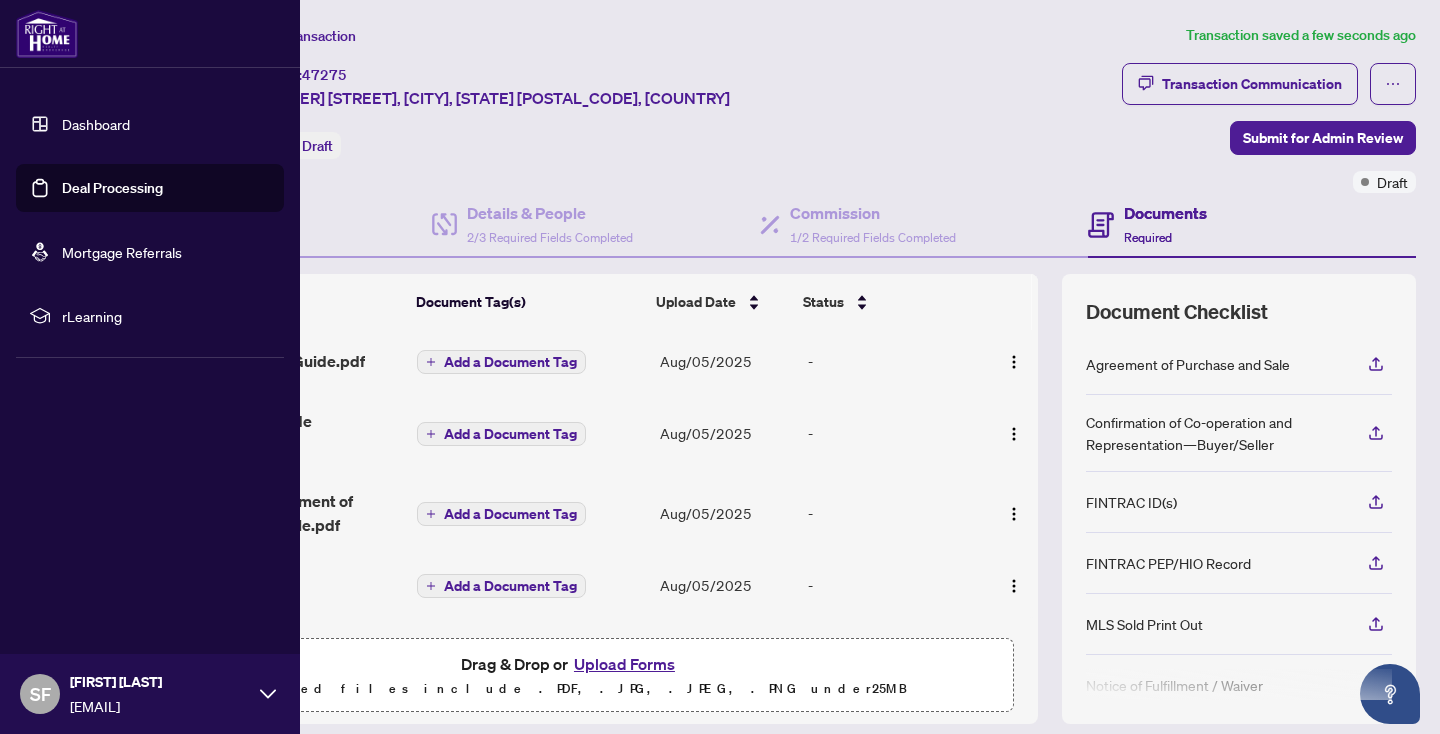 click on "Dashboard" at bounding box center [96, 124] 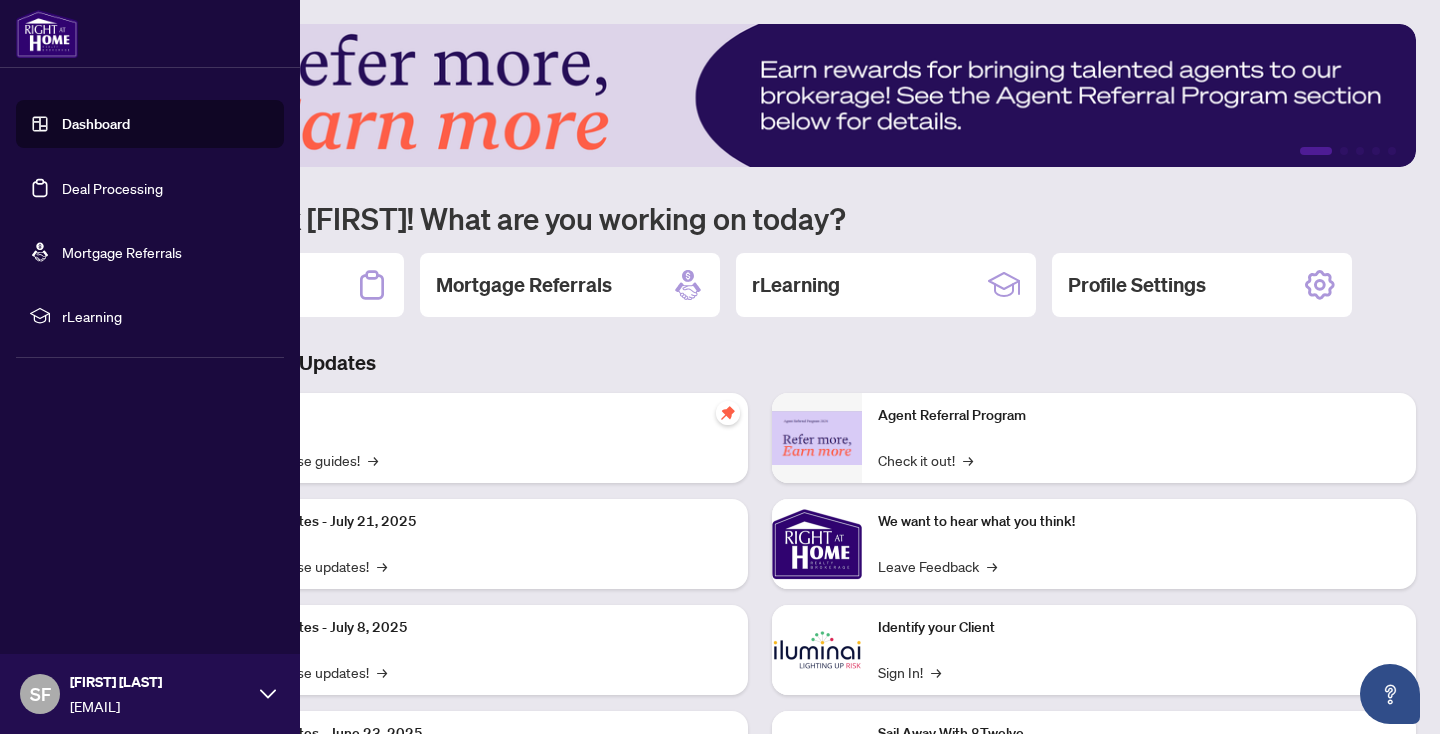 click on "Dashboard" at bounding box center [96, 124] 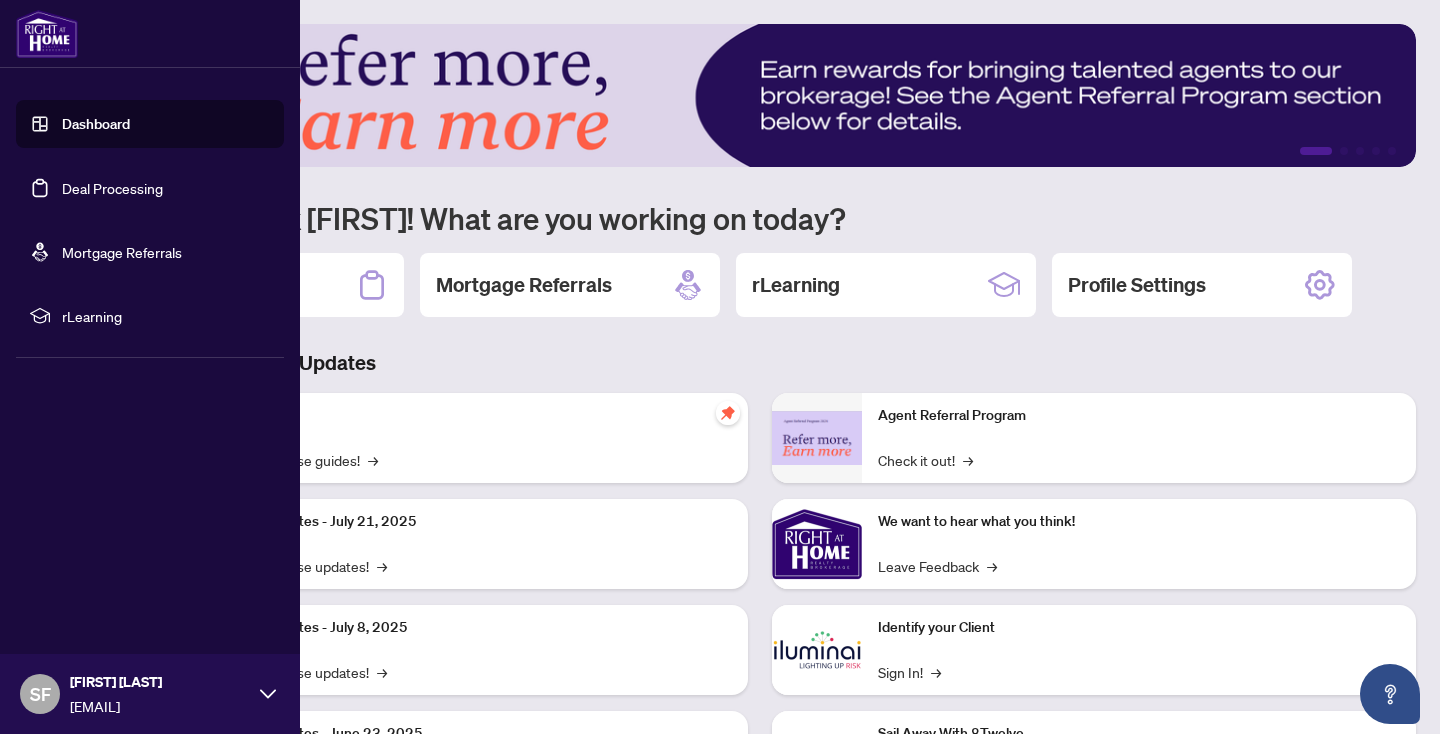 click on "Deal Processing" at bounding box center (112, 188) 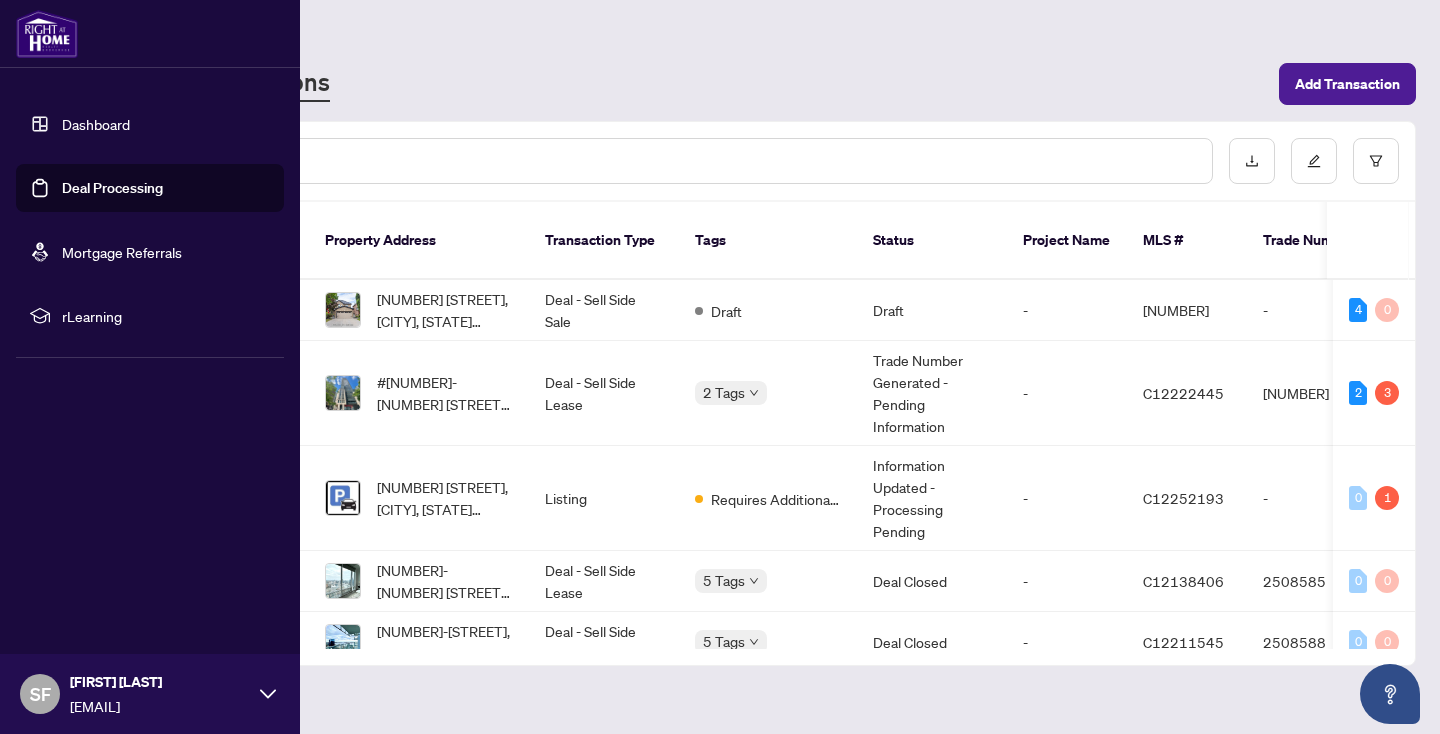 click on "Deal Processing" at bounding box center [112, 188] 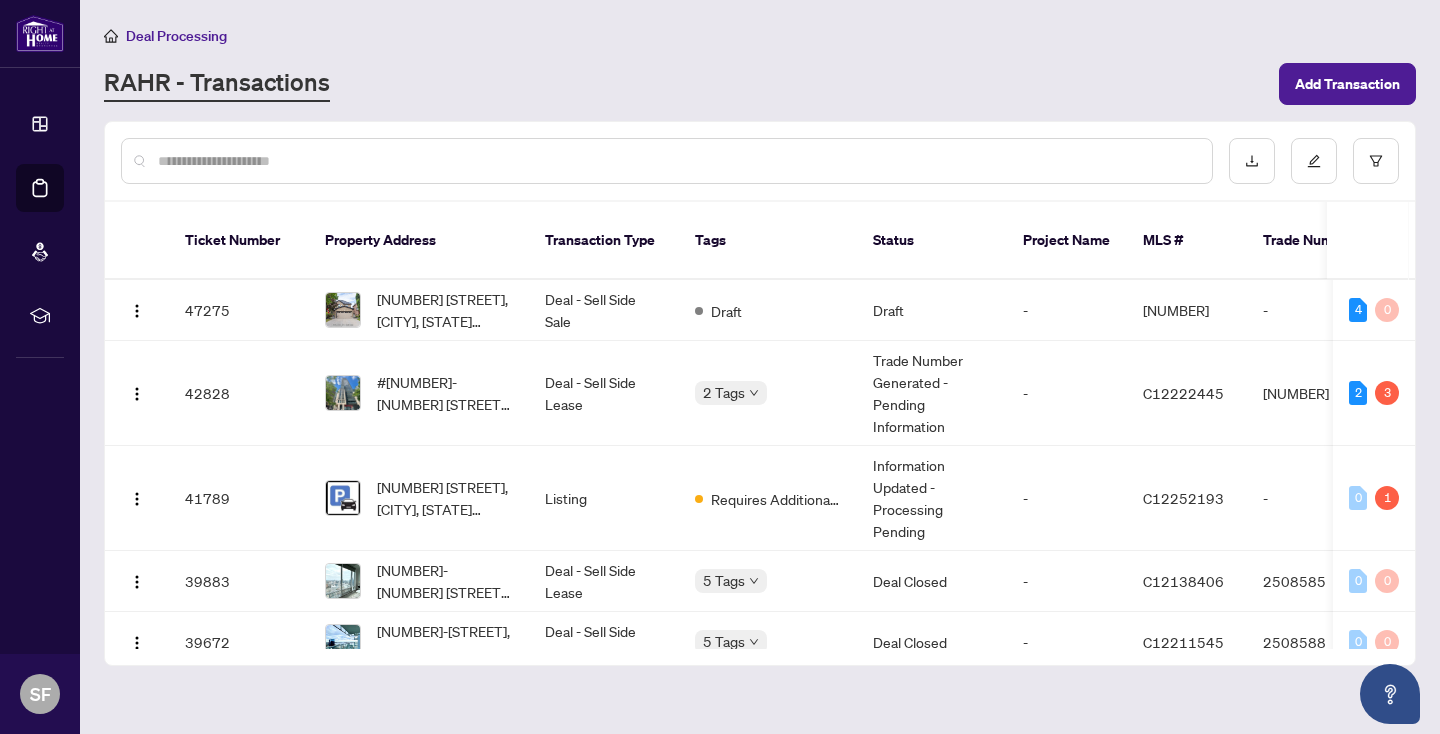 click on "RAHR - Transactions" at bounding box center (685, 84) 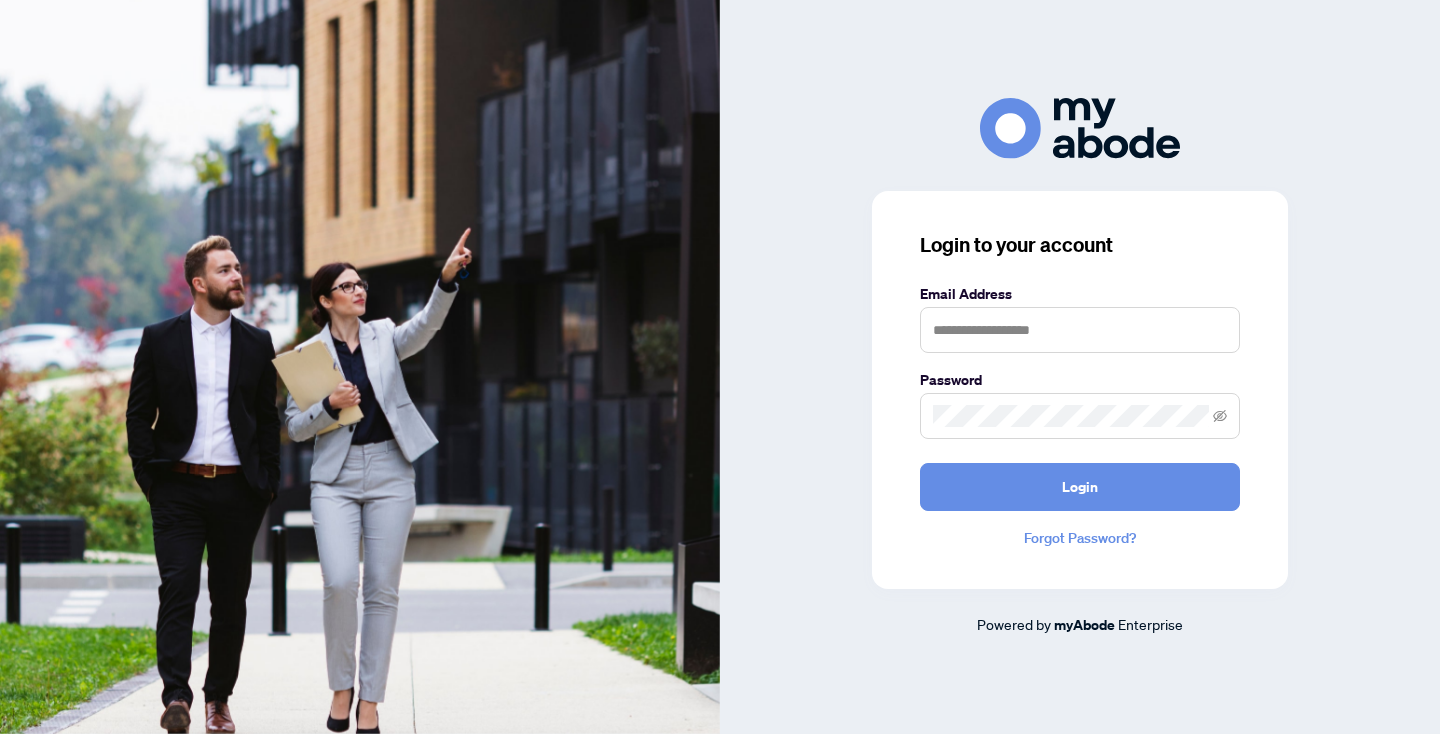 scroll, scrollTop: 0, scrollLeft: 0, axis: both 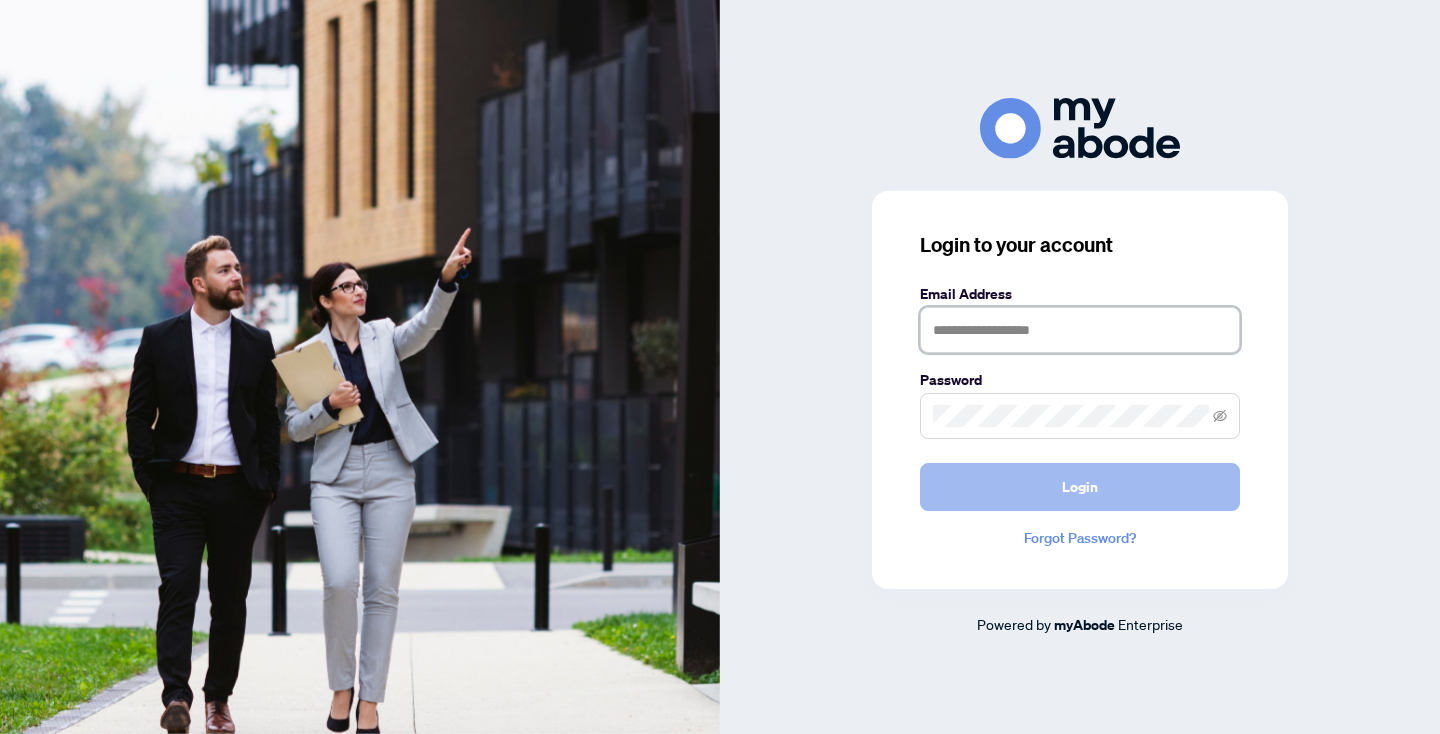 type on "**********" 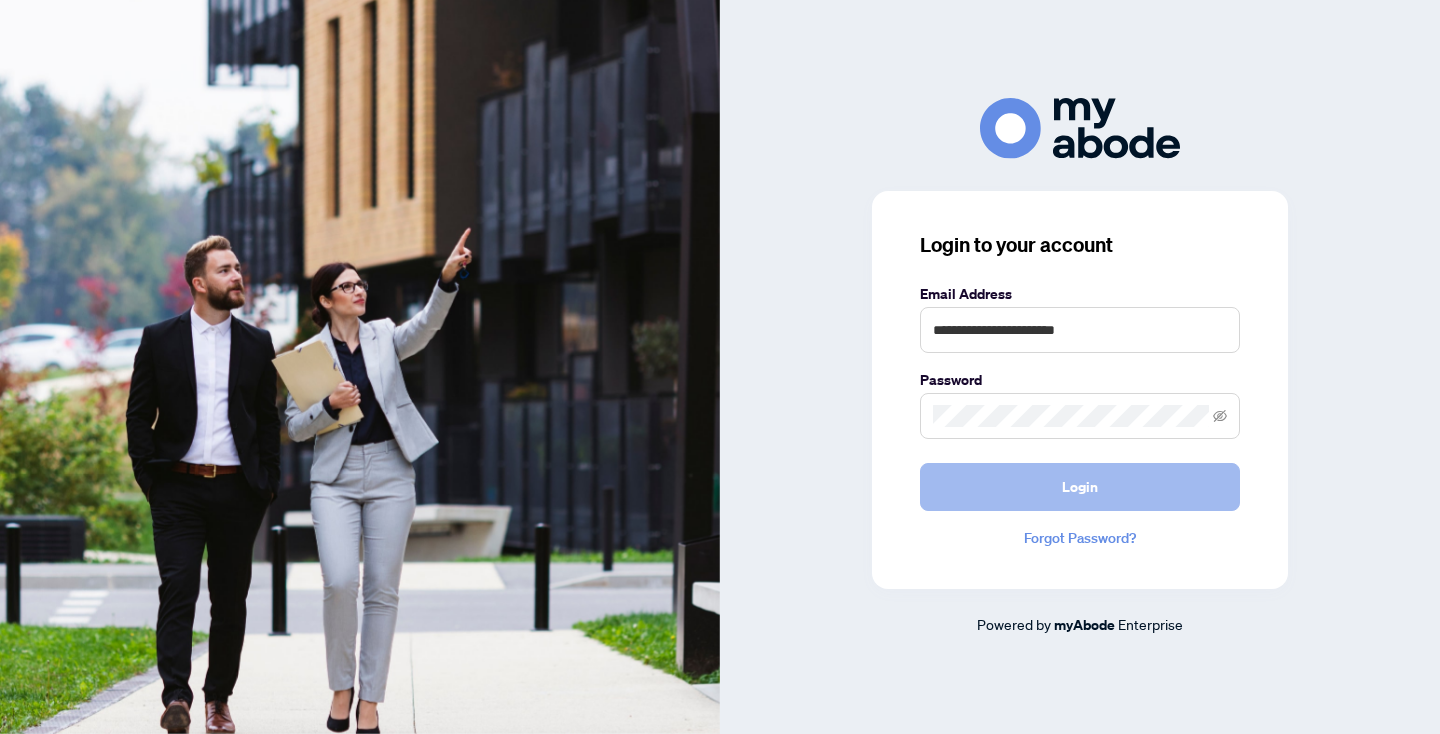 click on "Login" at bounding box center (1080, 487) 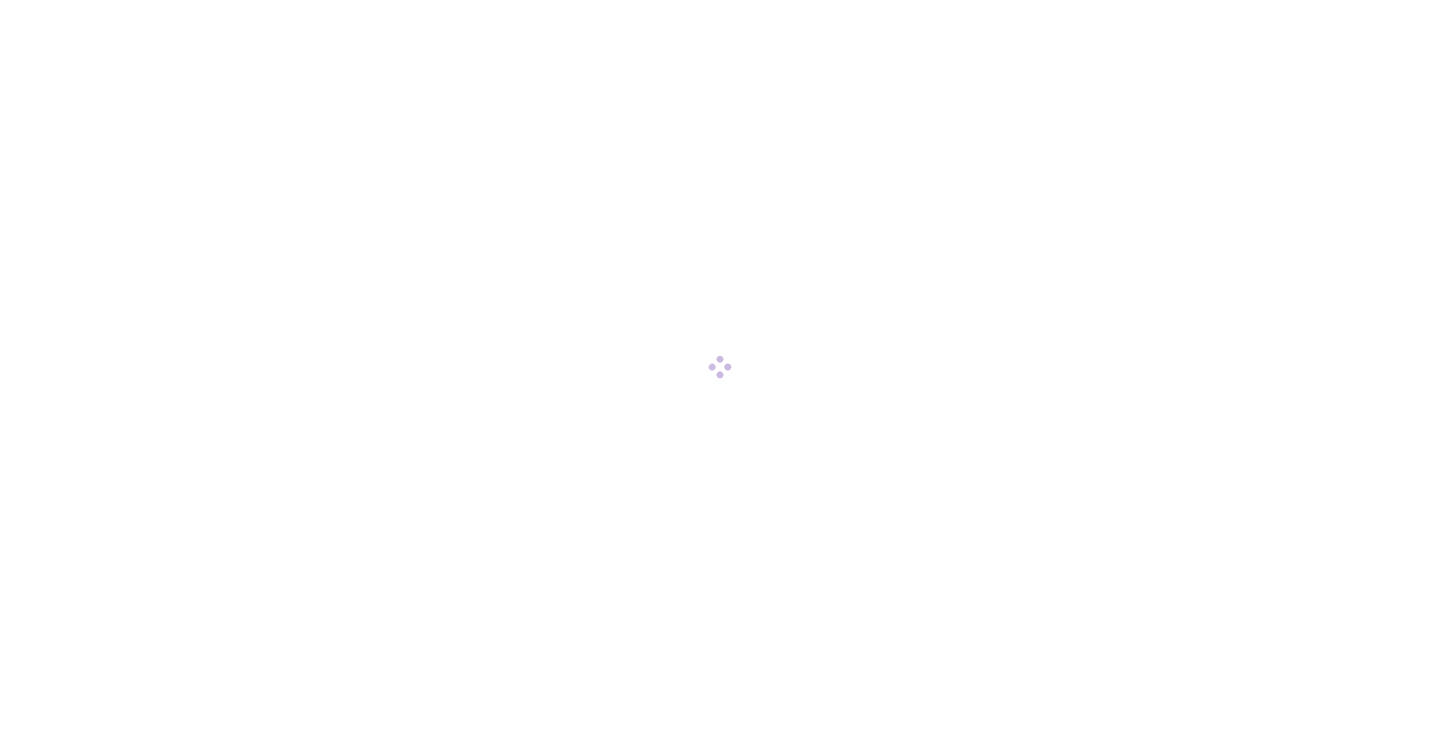 scroll, scrollTop: 0, scrollLeft: 0, axis: both 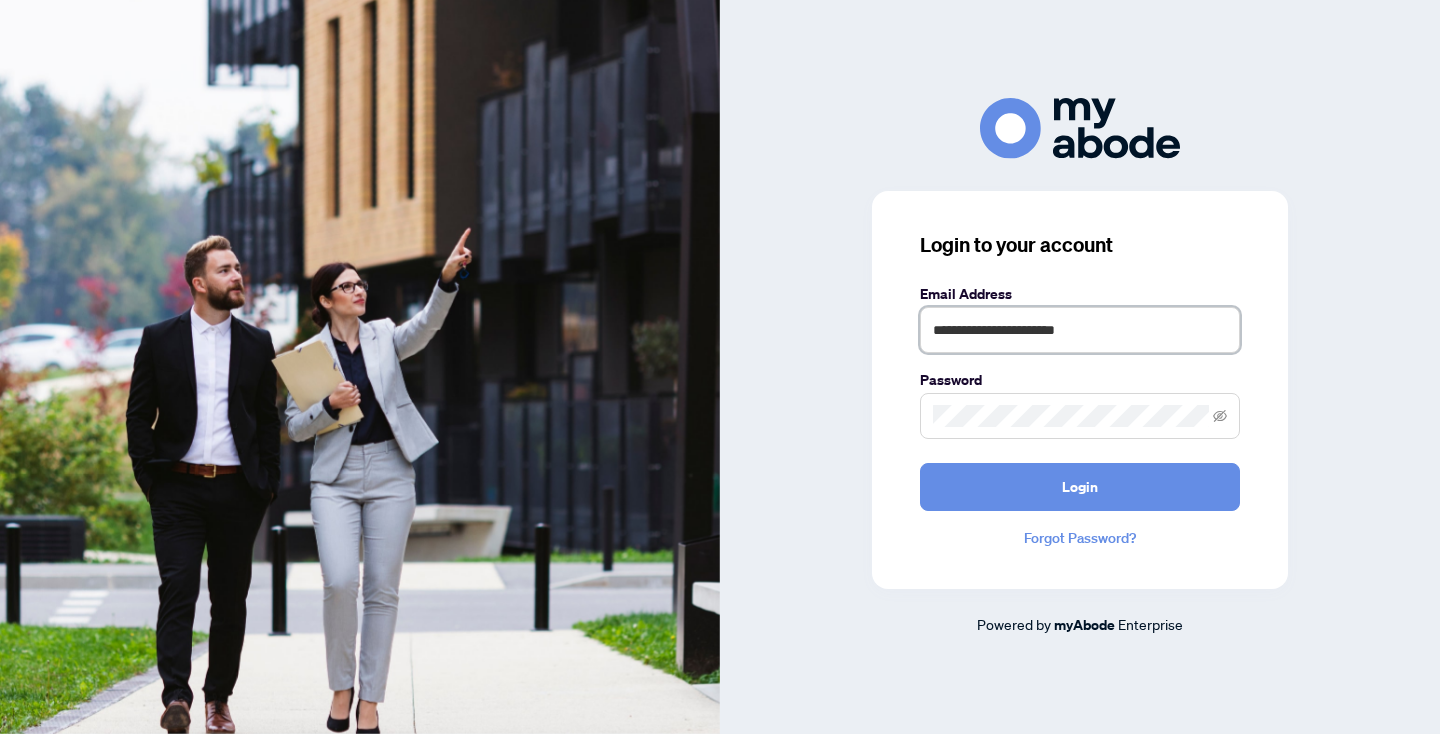 click on "**********" at bounding box center (1080, 330) 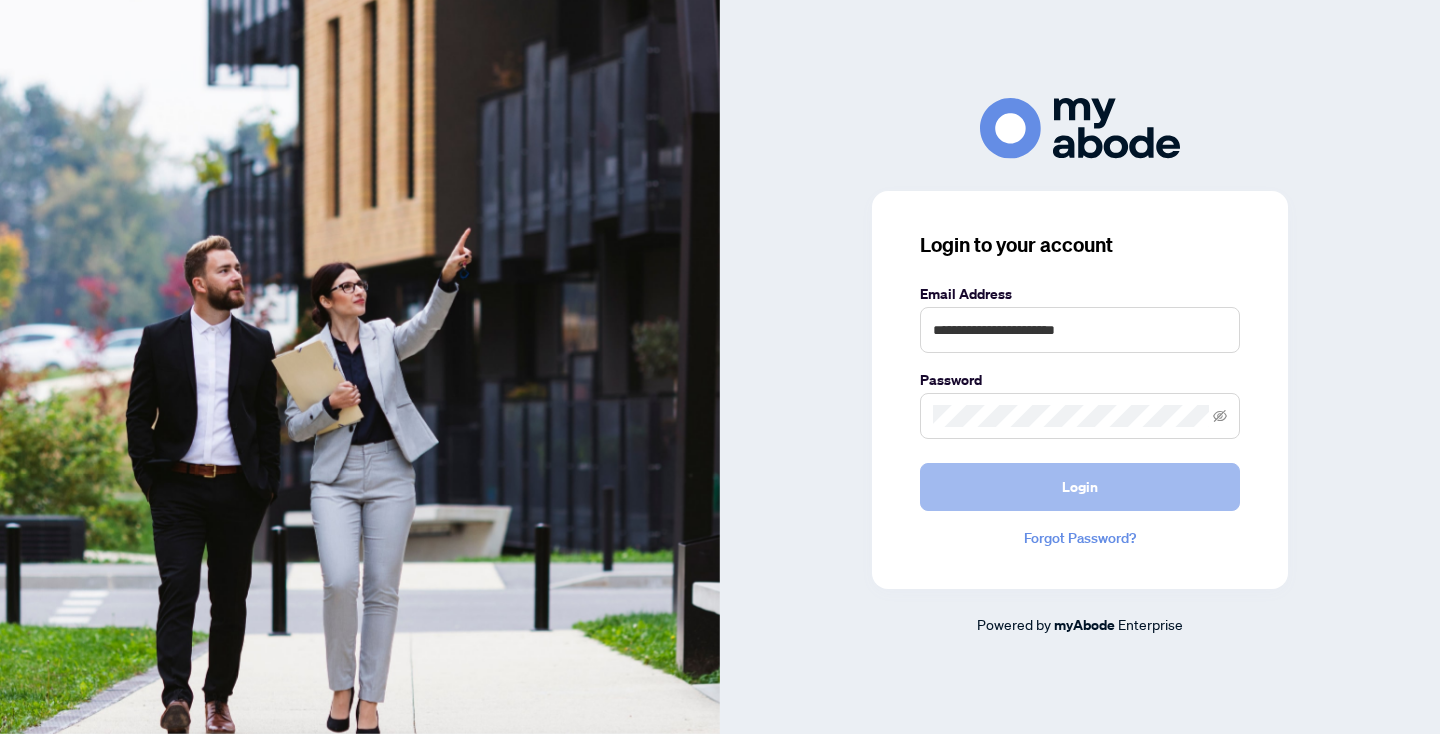click on "Login" at bounding box center (1080, 487) 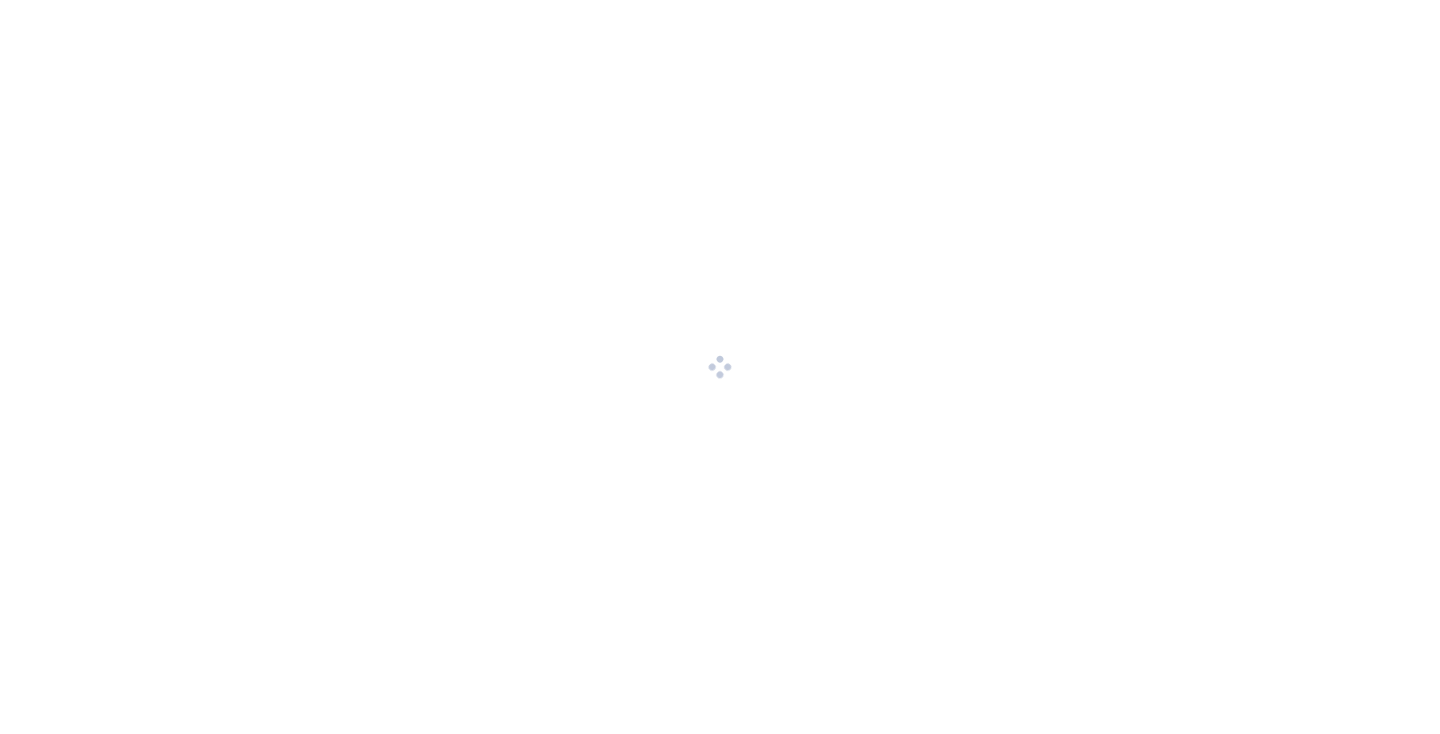 scroll, scrollTop: 0, scrollLeft: 0, axis: both 